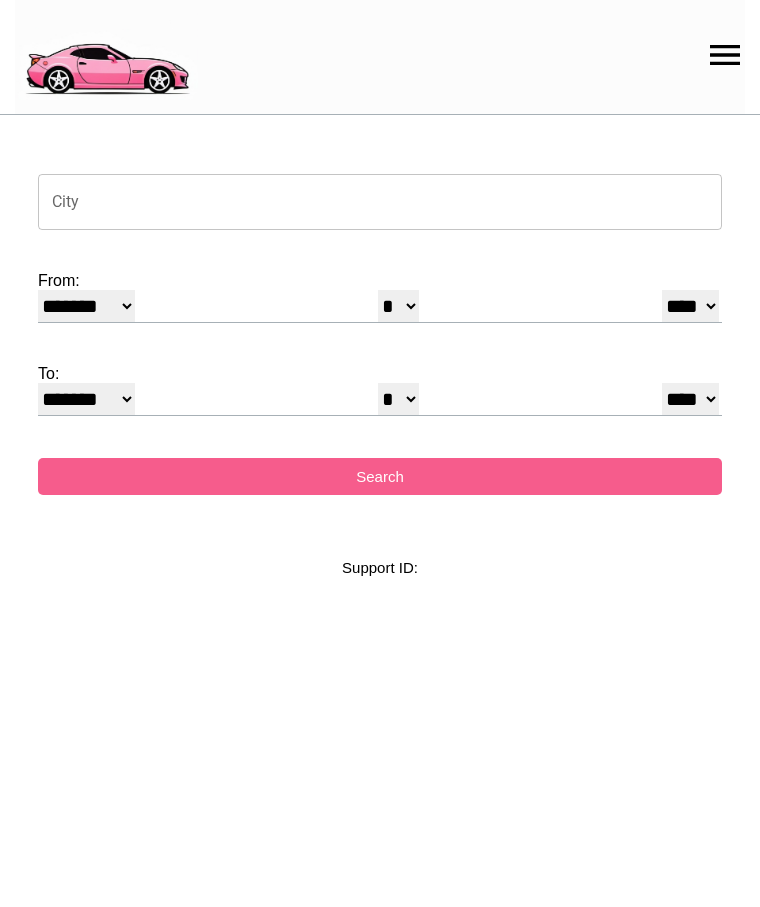 select on "*" 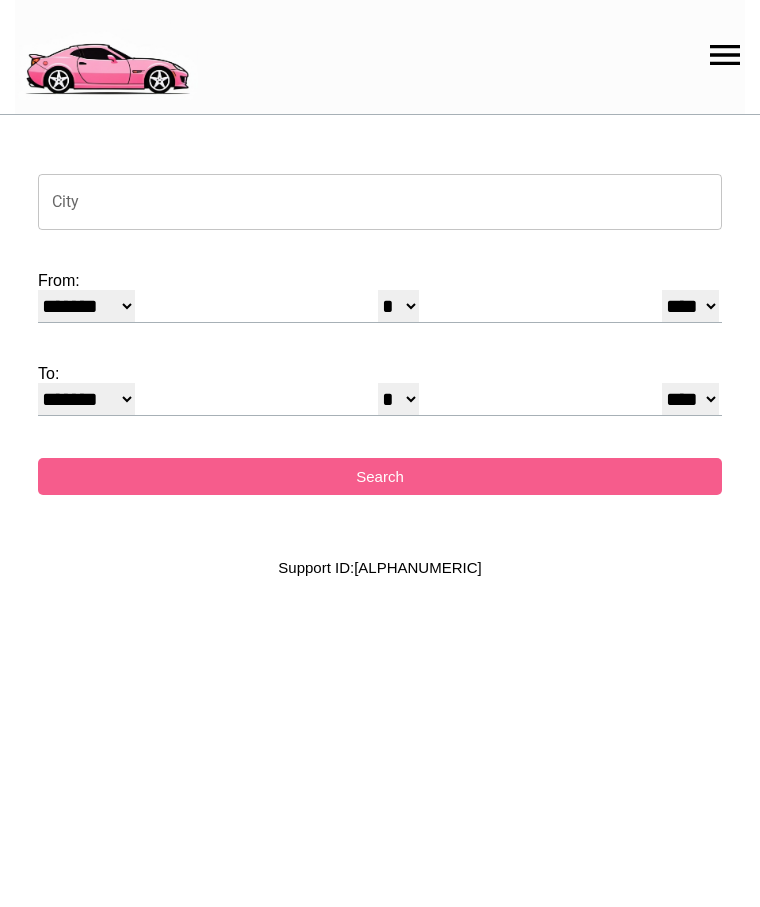 scroll, scrollTop: 0, scrollLeft: 0, axis: both 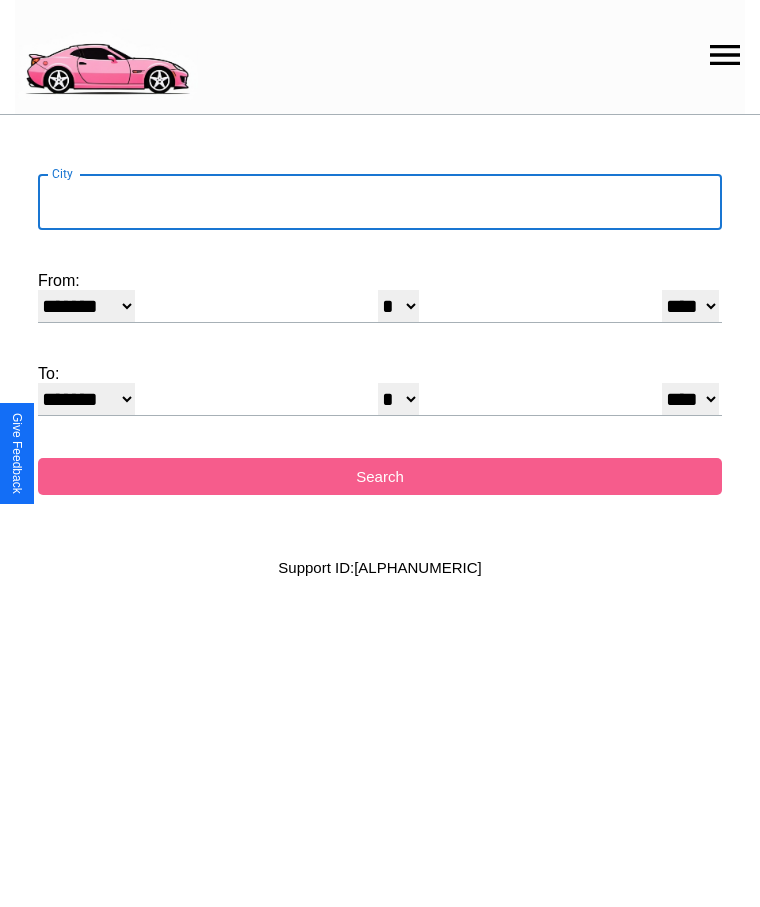 click on "City" at bounding box center [380, 202] 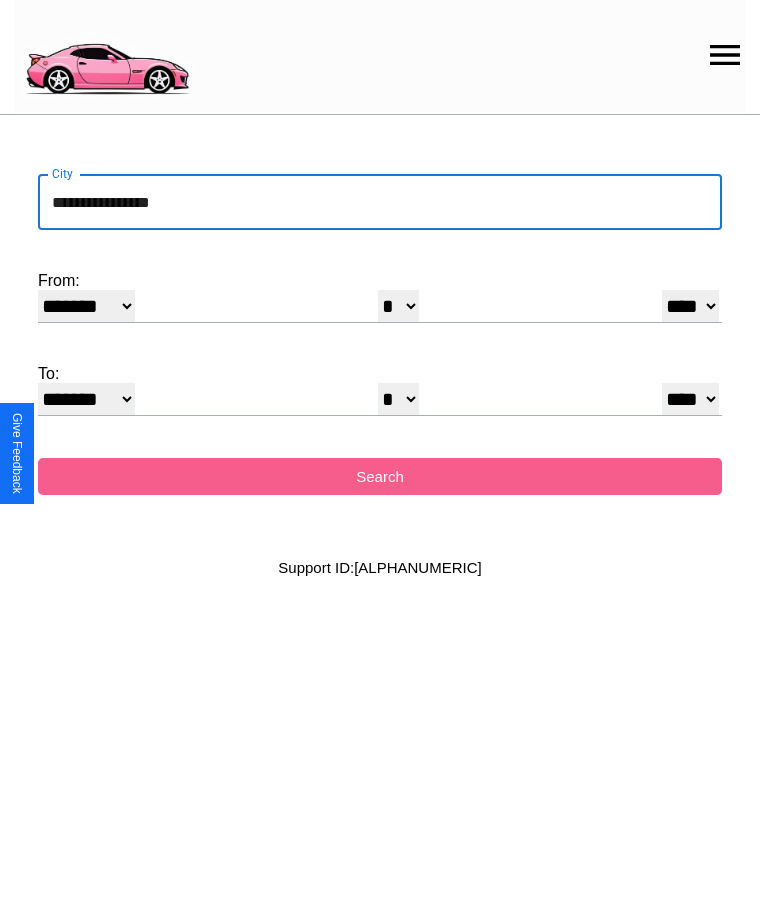 type on "**********" 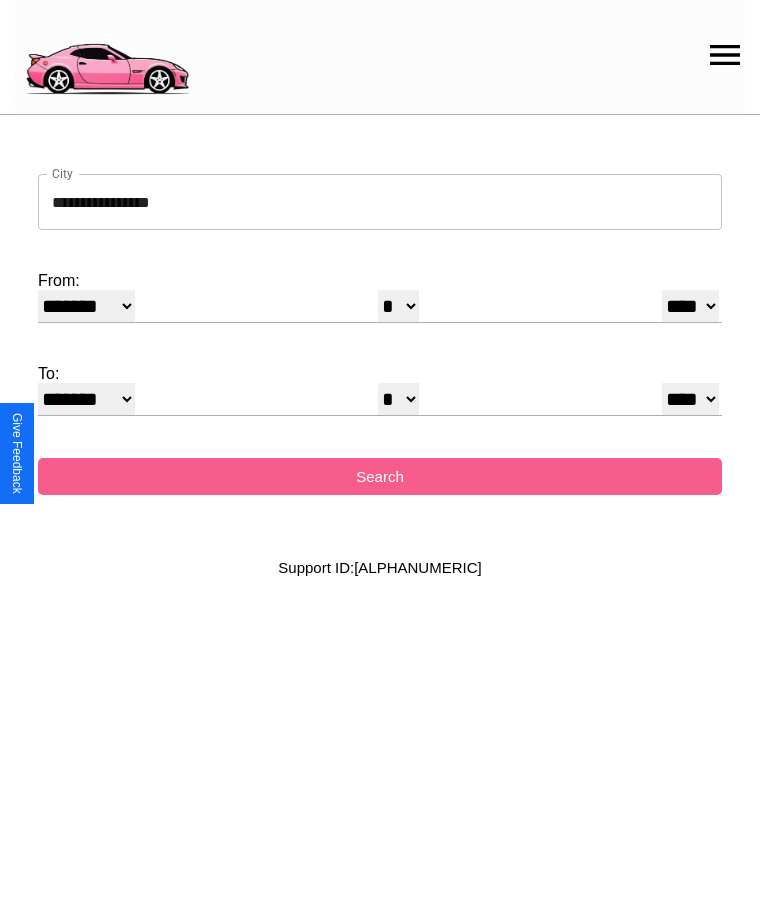 click on "* * * * * * * * * ** ** ** ** ** ** ** ** ** ** ** ** ** ** ** ** ** ** ** ** ** **" at bounding box center [398, 306] 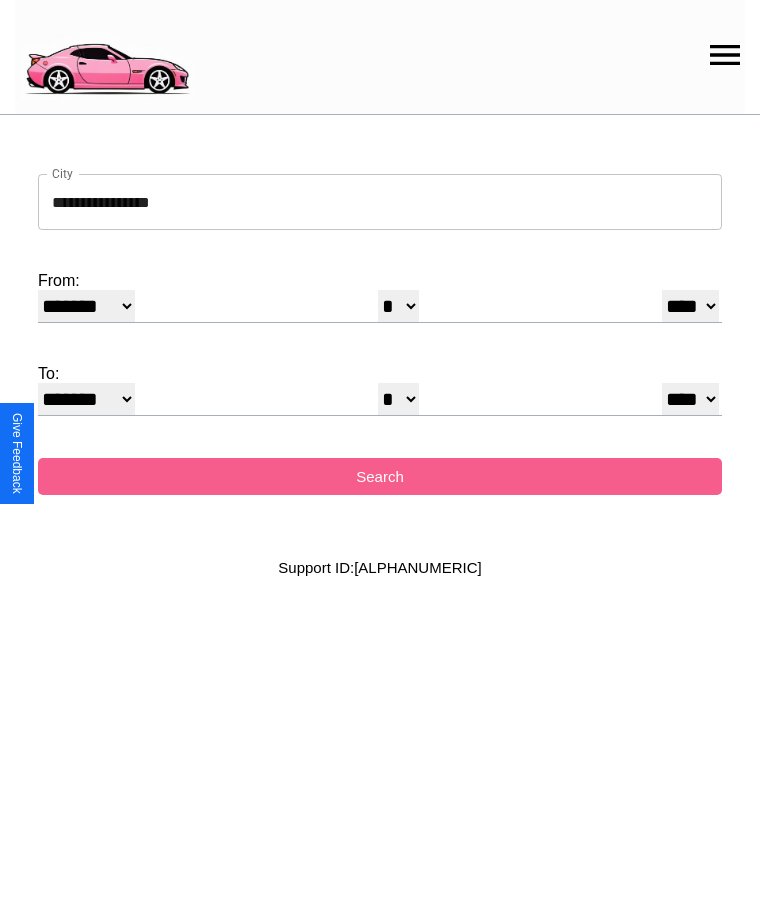 select on "*" 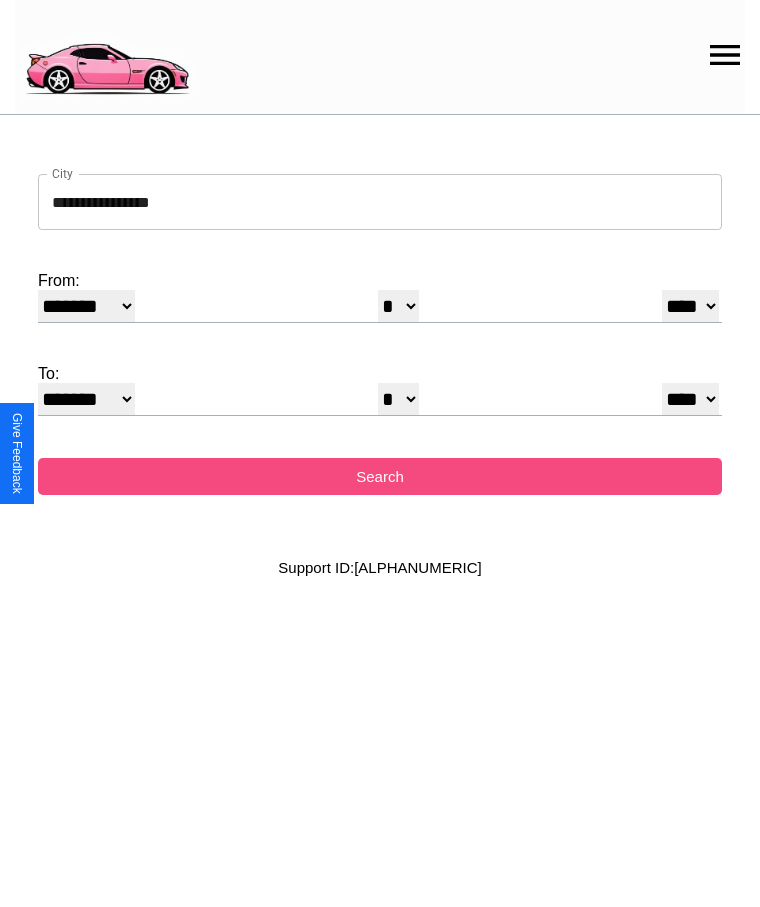click on "Search" at bounding box center (380, 476) 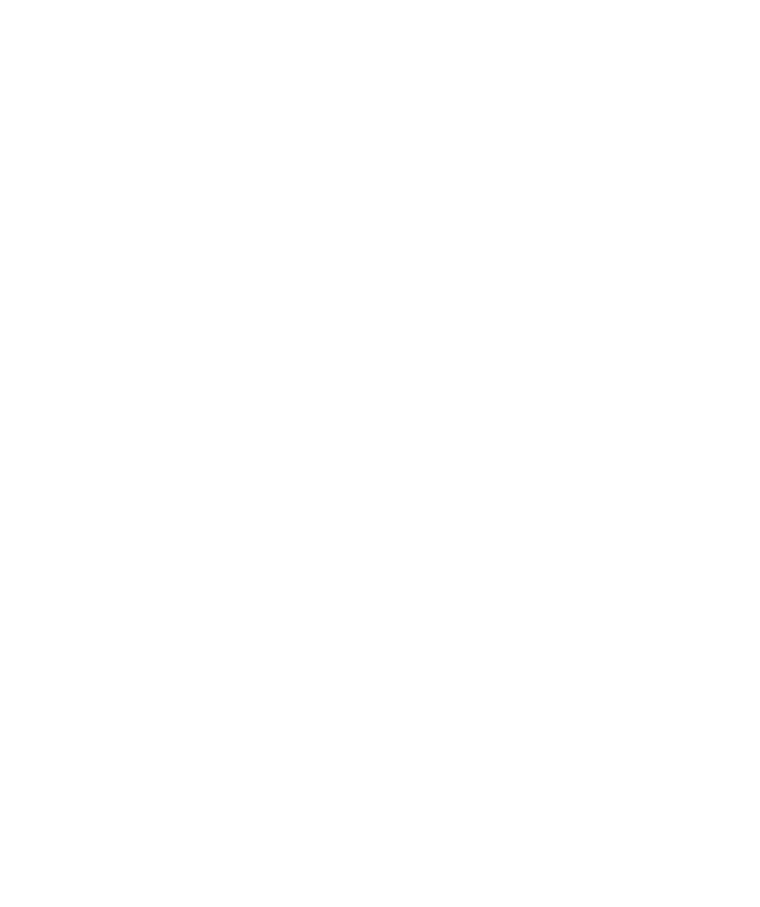 scroll, scrollTop: 0, scrollLeft: 0, axis: both 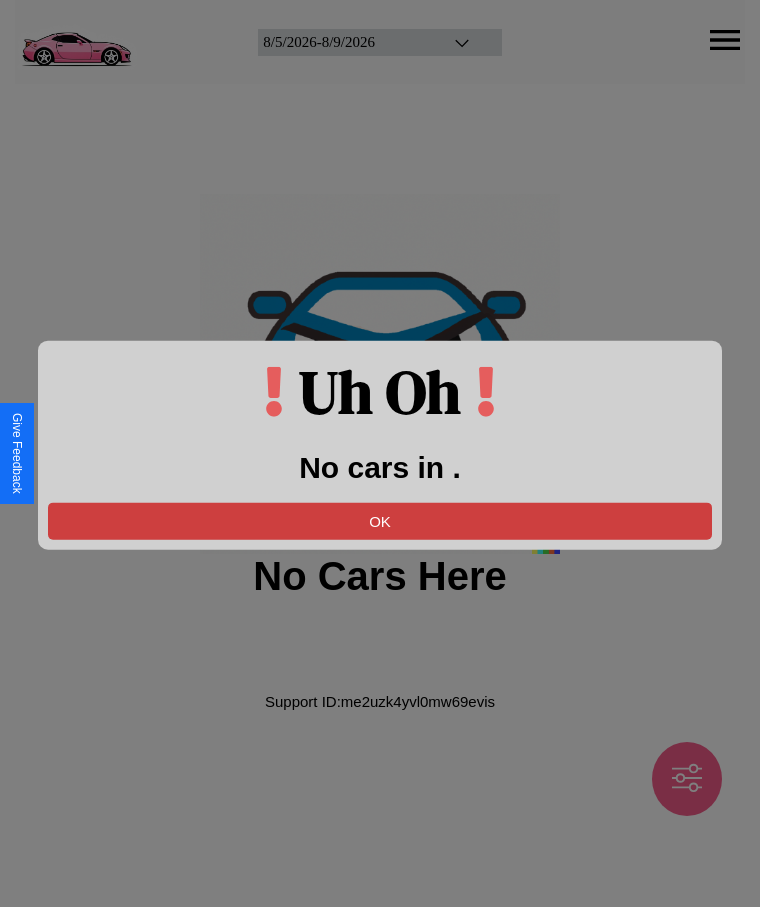 click on "OK" at bounding box center [380, 520] 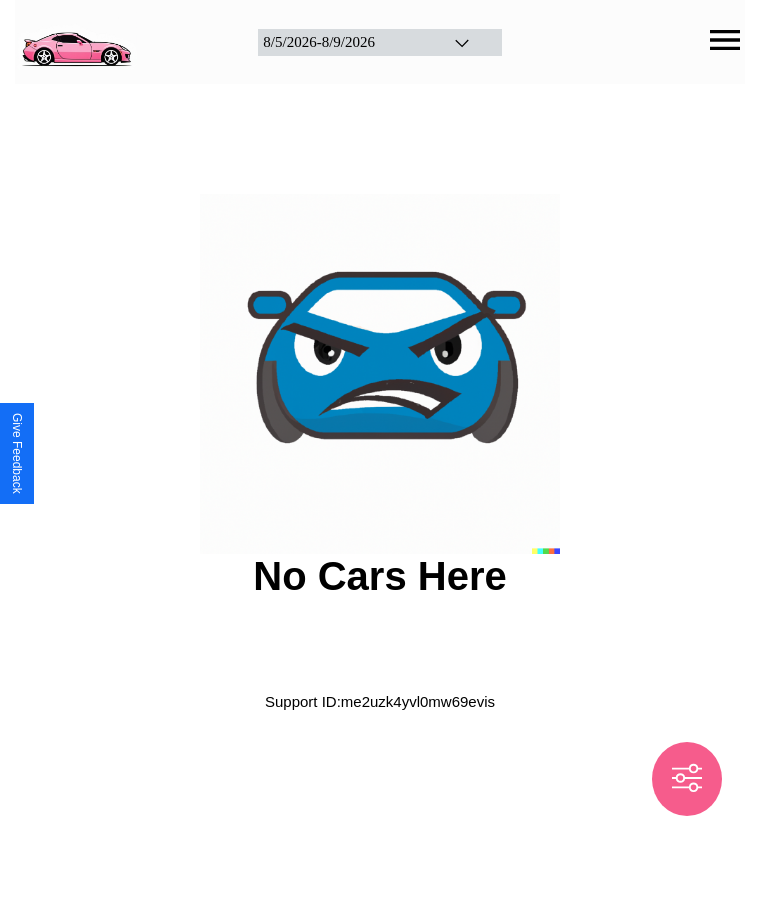 click at bounding box center (76, 40) 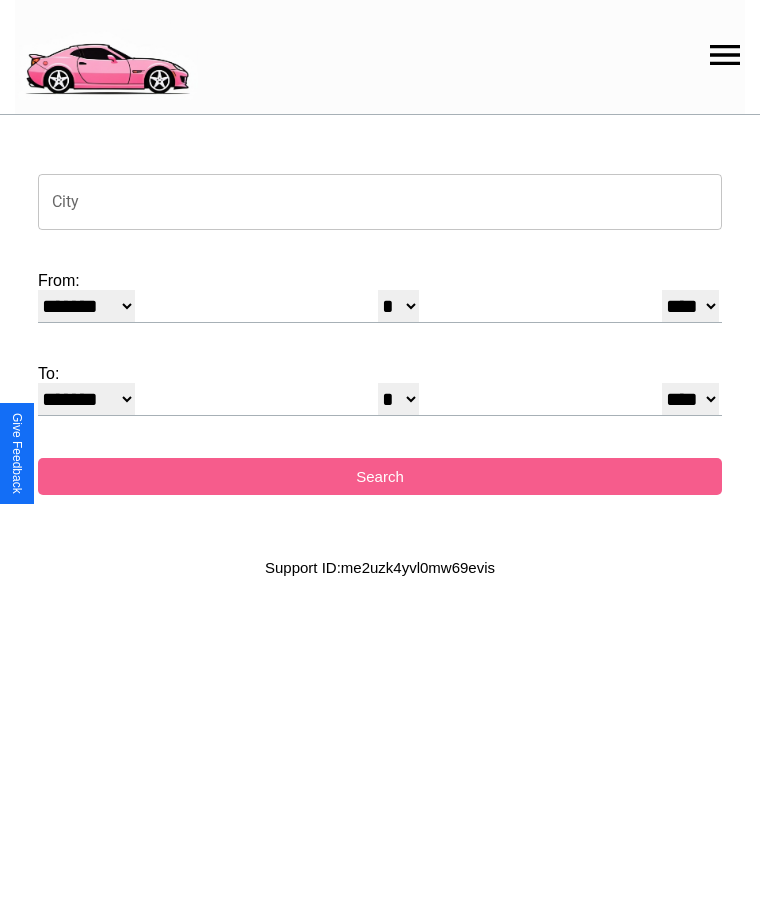 click 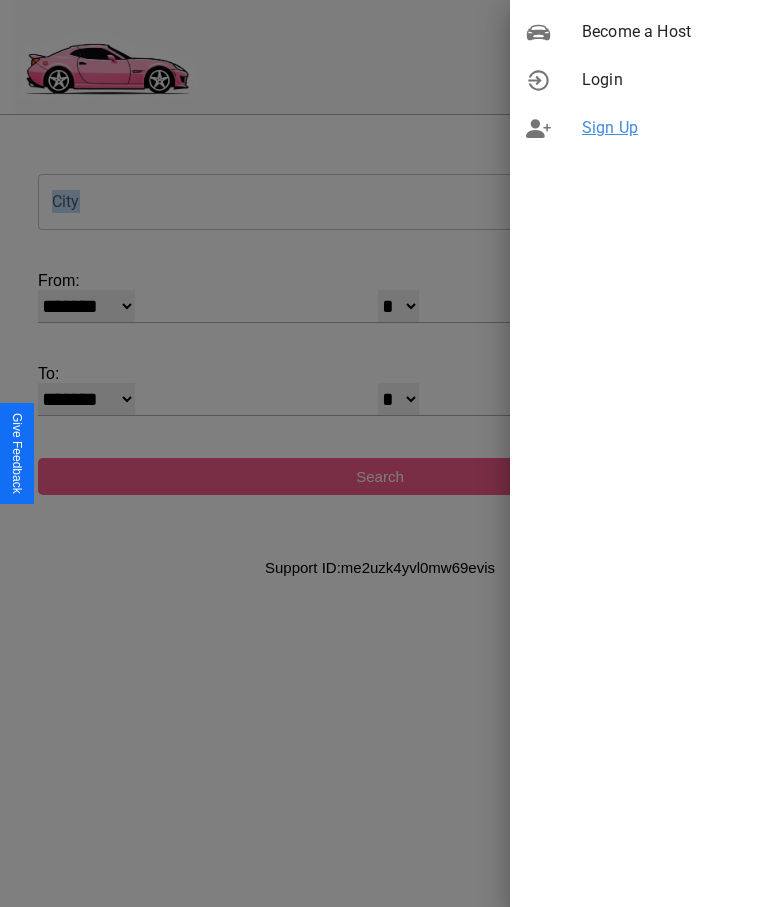click on "Sign Up" at bounding box center [663, 128] 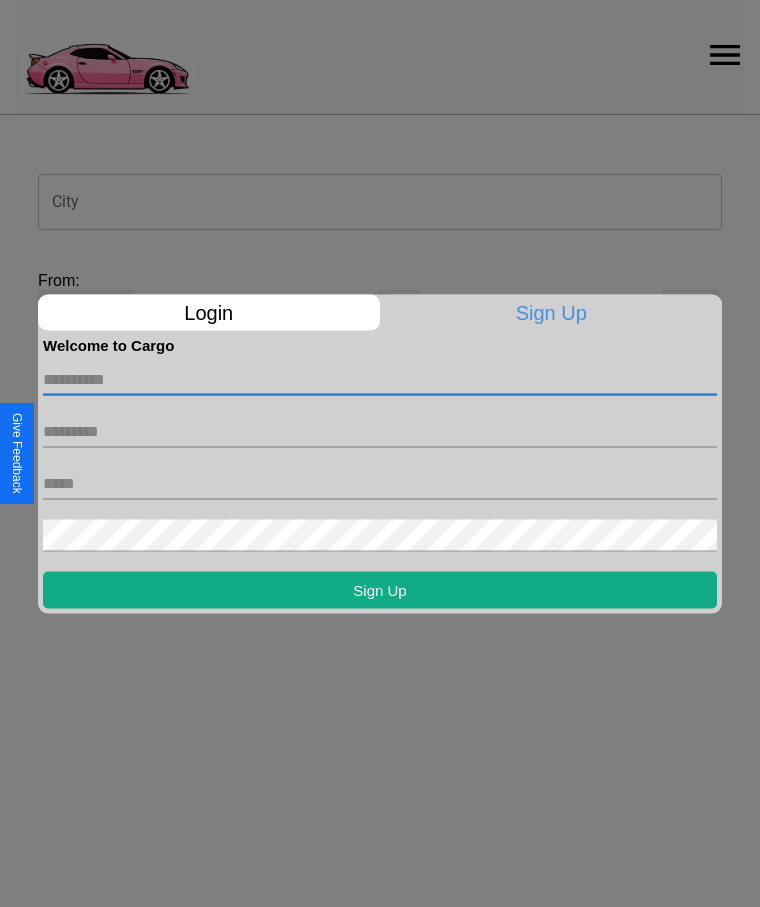 click at bounding box center [380, 379] 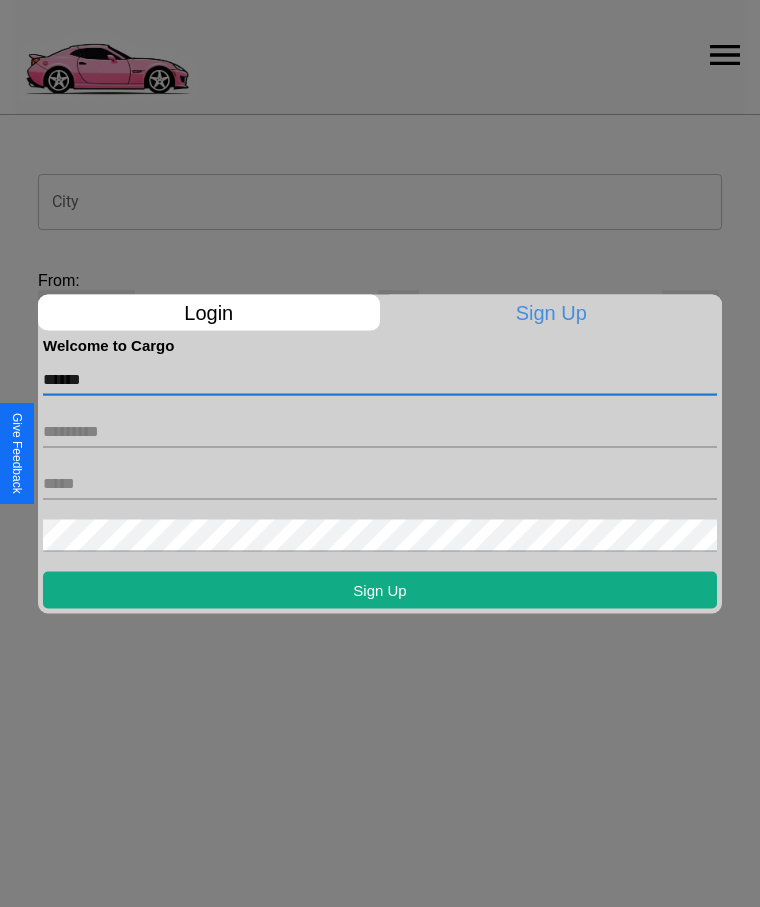 type on "******" 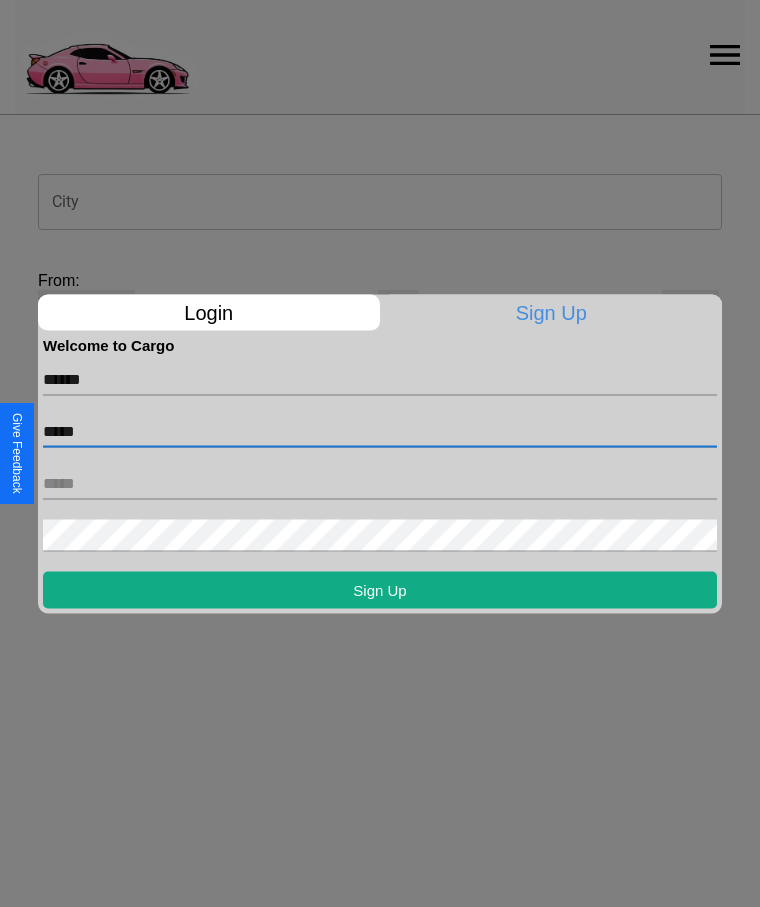 type on "*****" 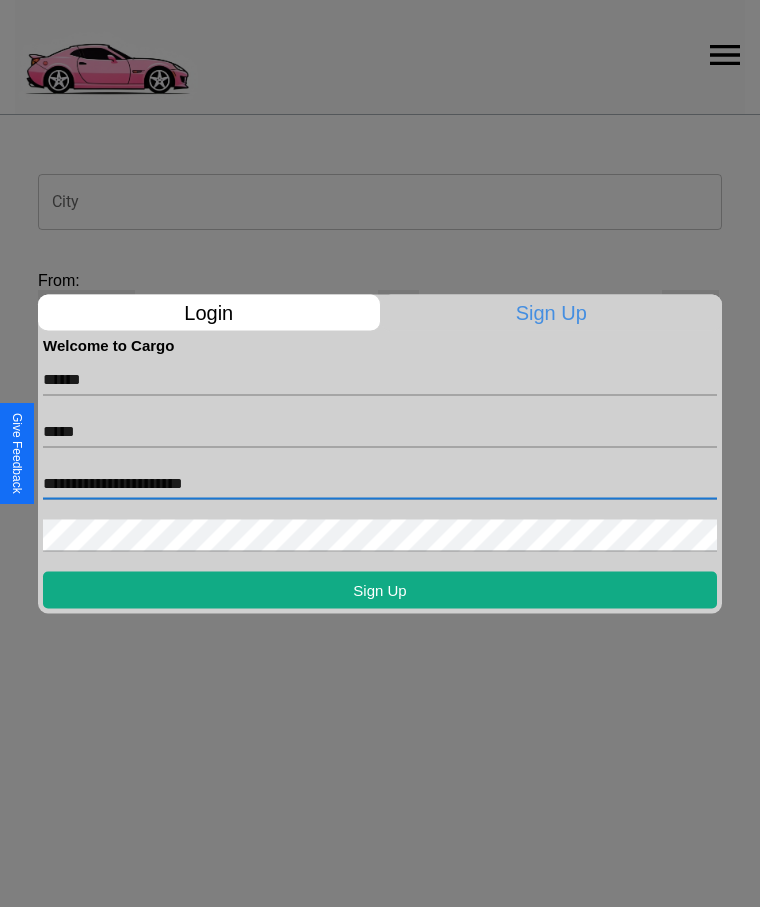 type on "**********" 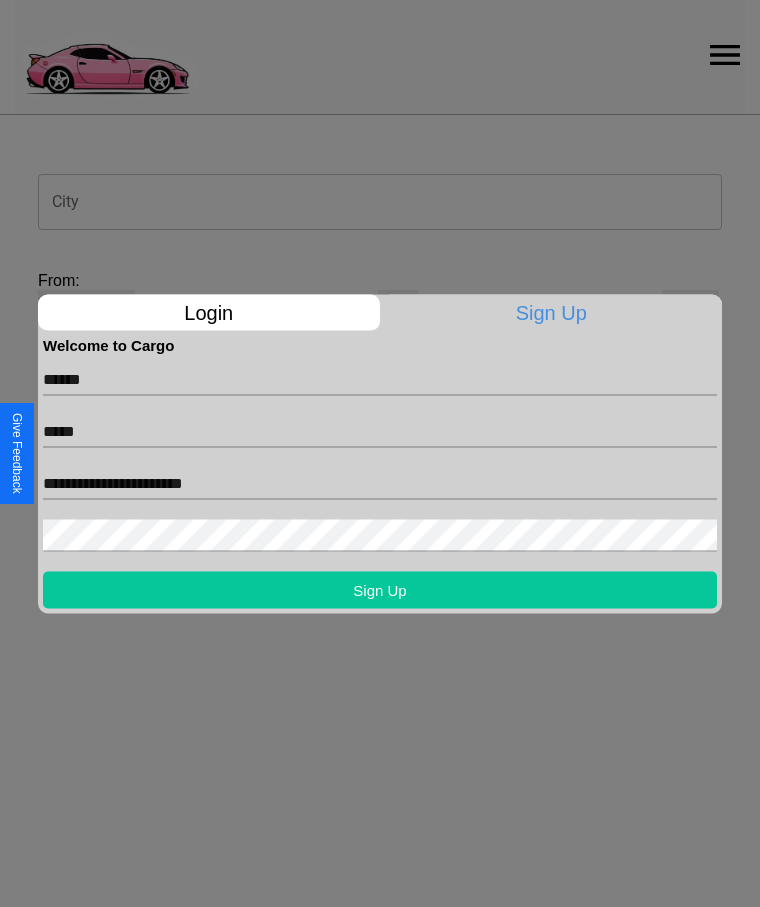 click on "Sign Up" at bounding box center (380, 589) 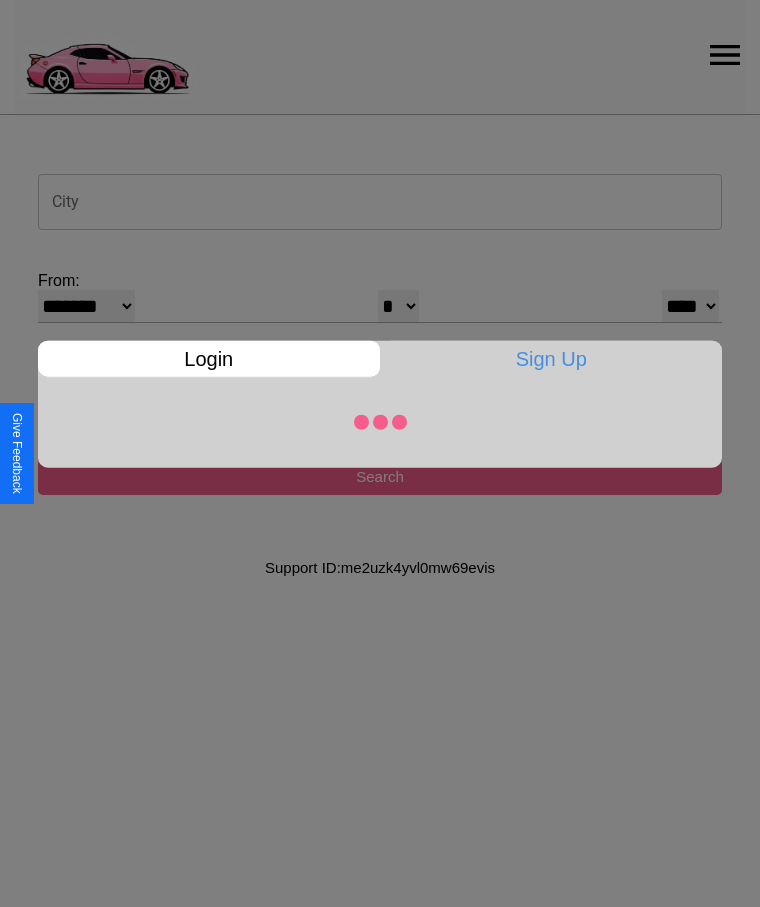 select on "*" 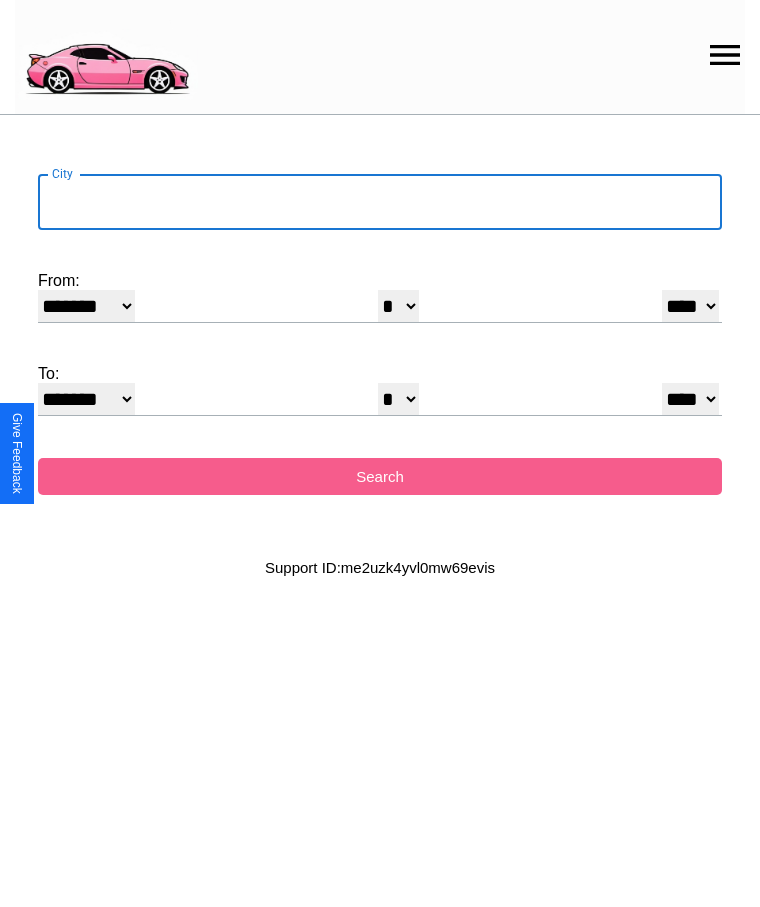 click on "City" at bounding box center [380, 202] 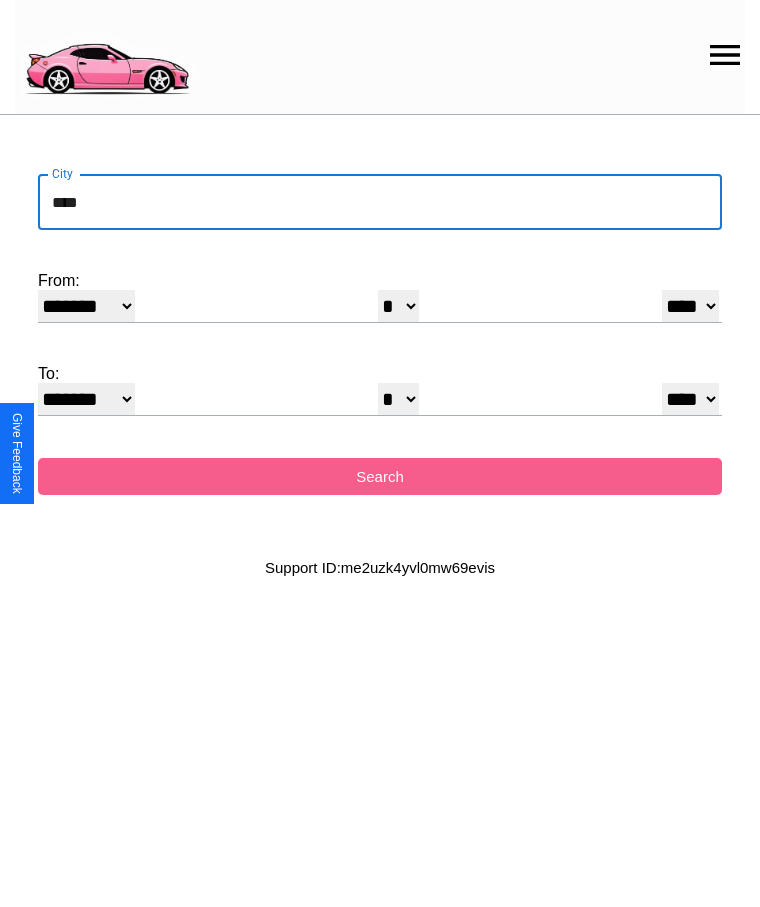 type on "****" 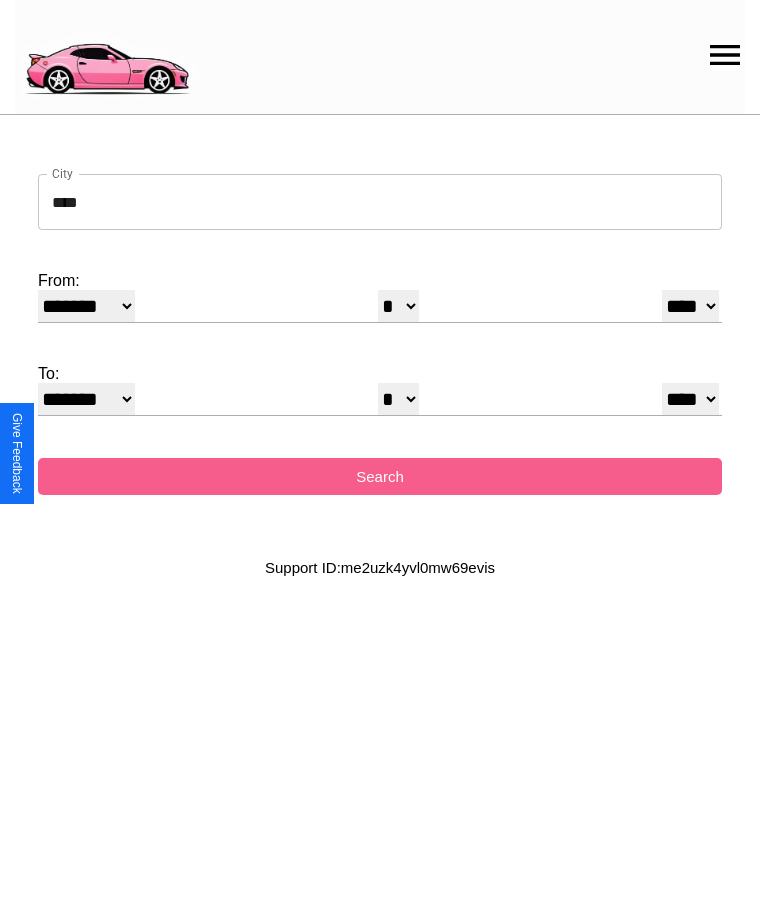 click on "******* ******** ***** ***** *** **** **** ****** ********* ******* ******** ********" at bounding box center (86, 306) 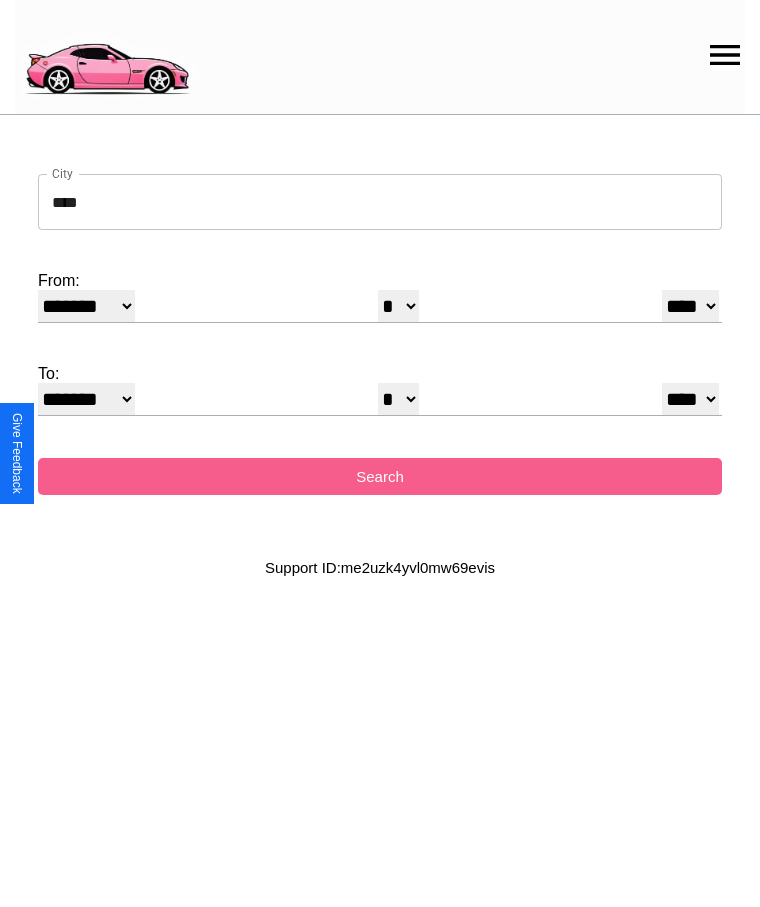 select on "**" 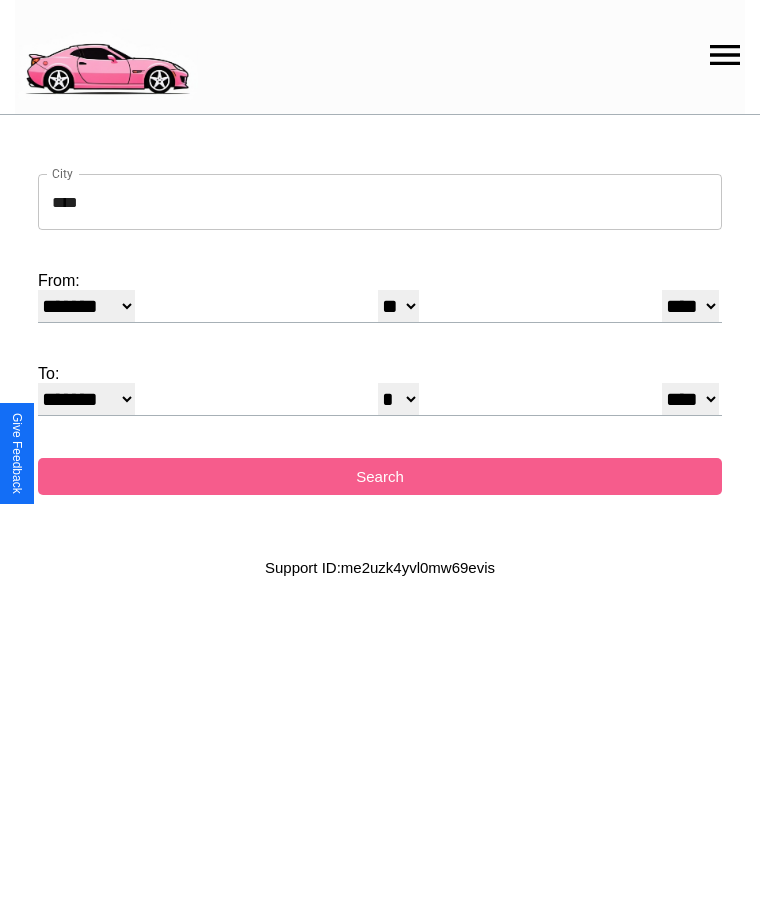 select on "**" 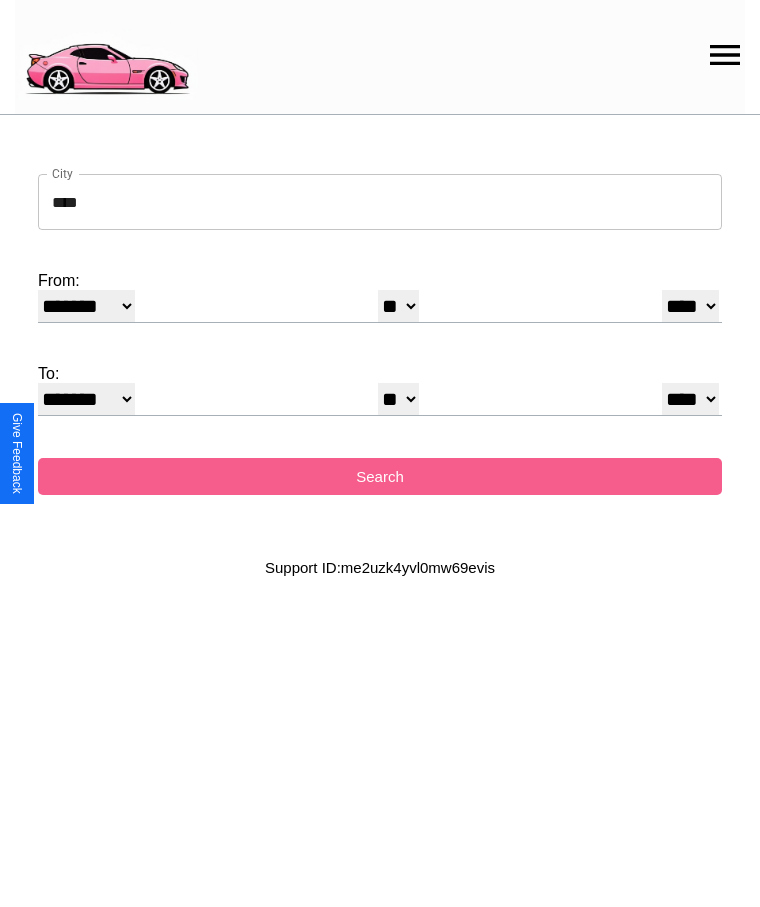 click on "******* ******** ***** ***** *** **** **** ****** ********* ******* ******** ********" at bounding box center [86, 399] 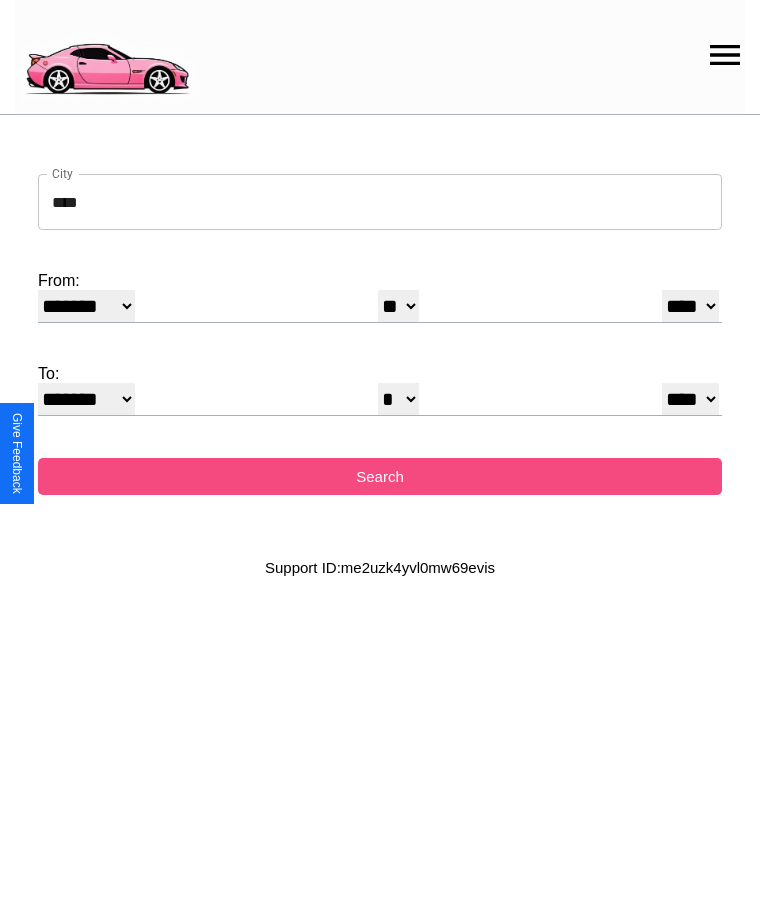 click on "Search" at bounding box center [380, 476] 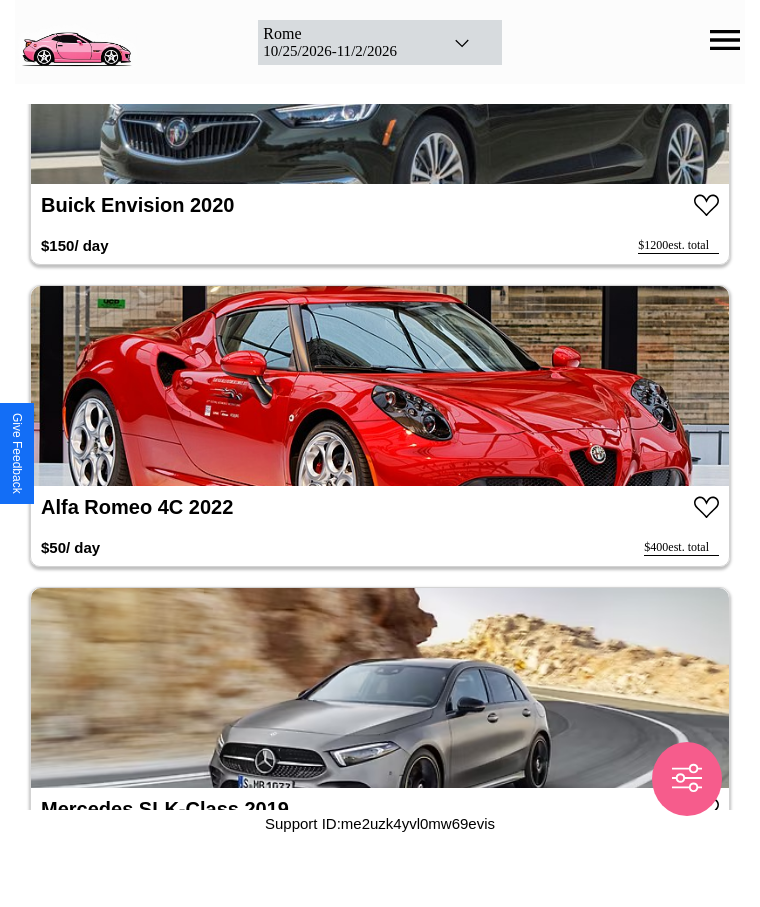 scroll, scrollTop: 10992, scrollLeft: 0, axis: vertical 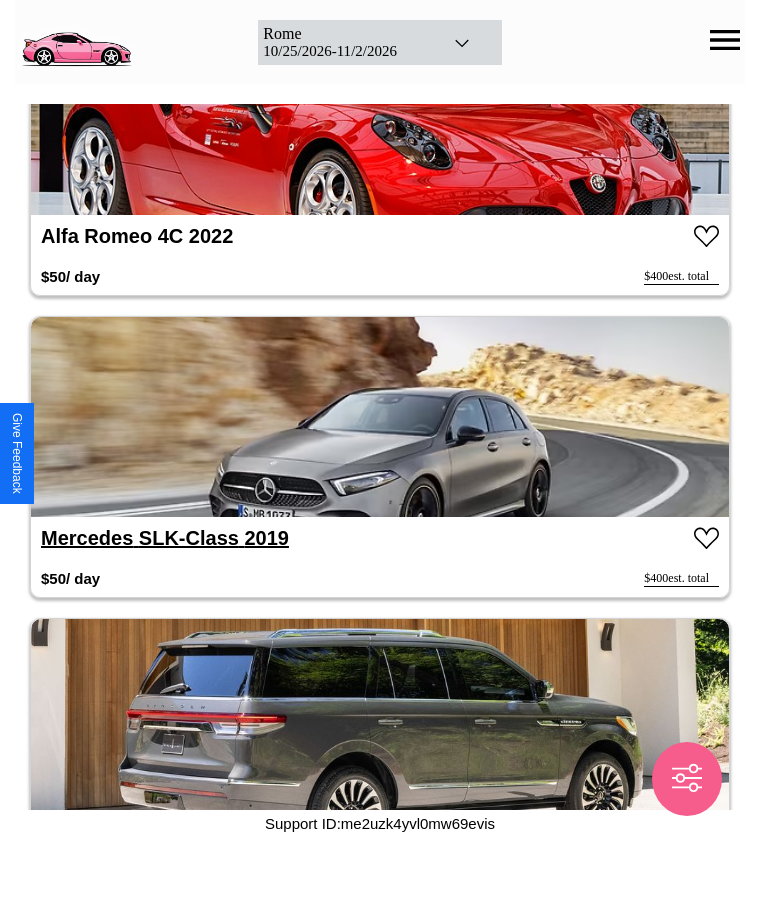 click on "Mercedes   SLK-Class   2019" at bounding box center [165, 538] 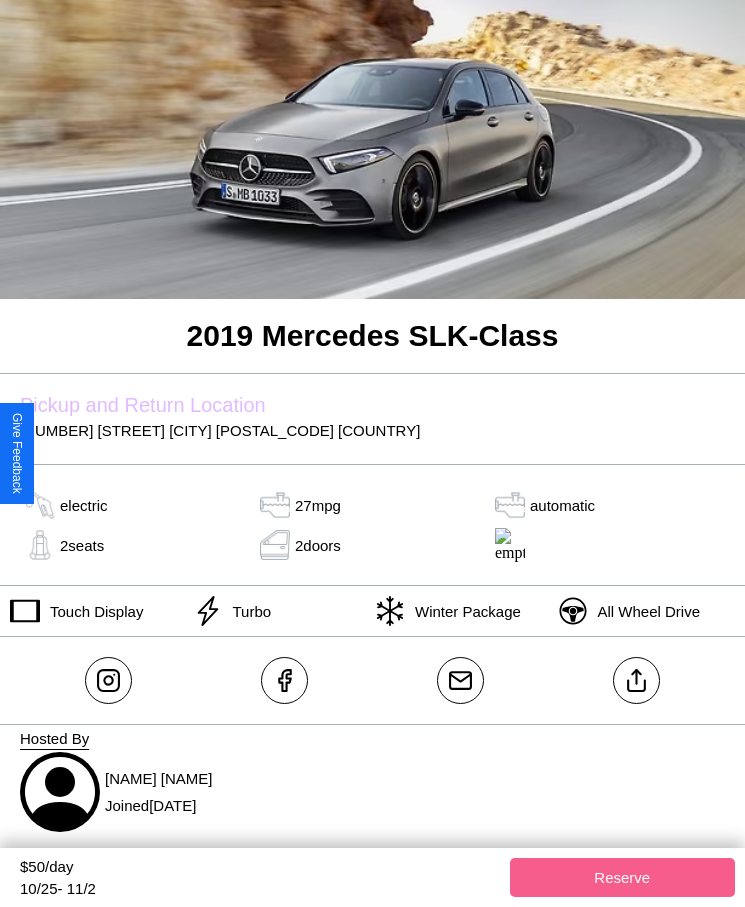 scroll, scrollTop: 205, scrollLeft: 0, axis: vertical 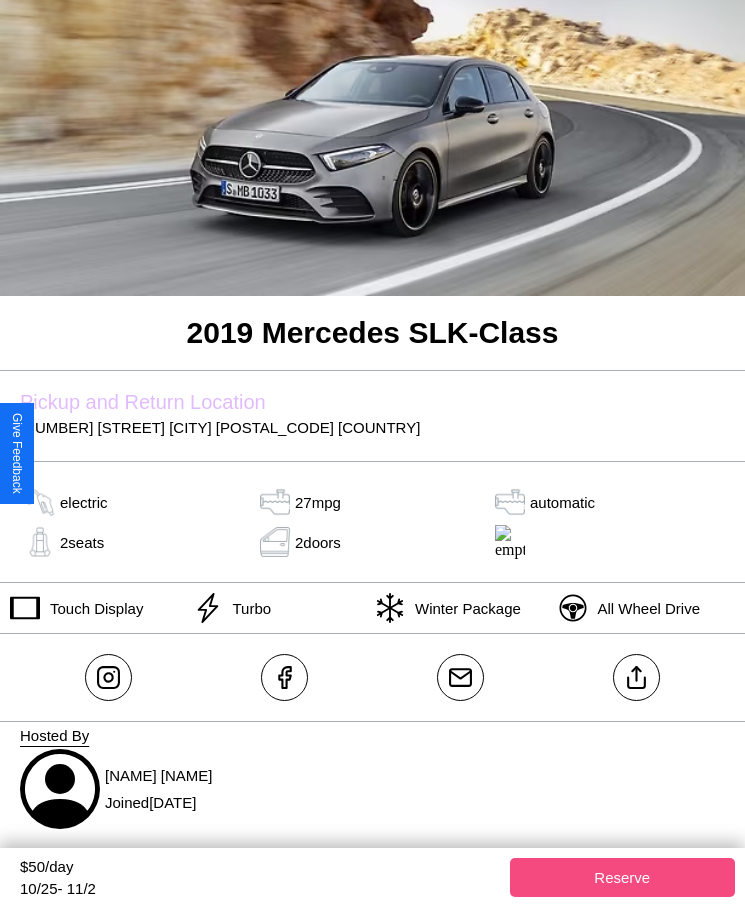 click on "Reserve" at bounding box center (623, 877) 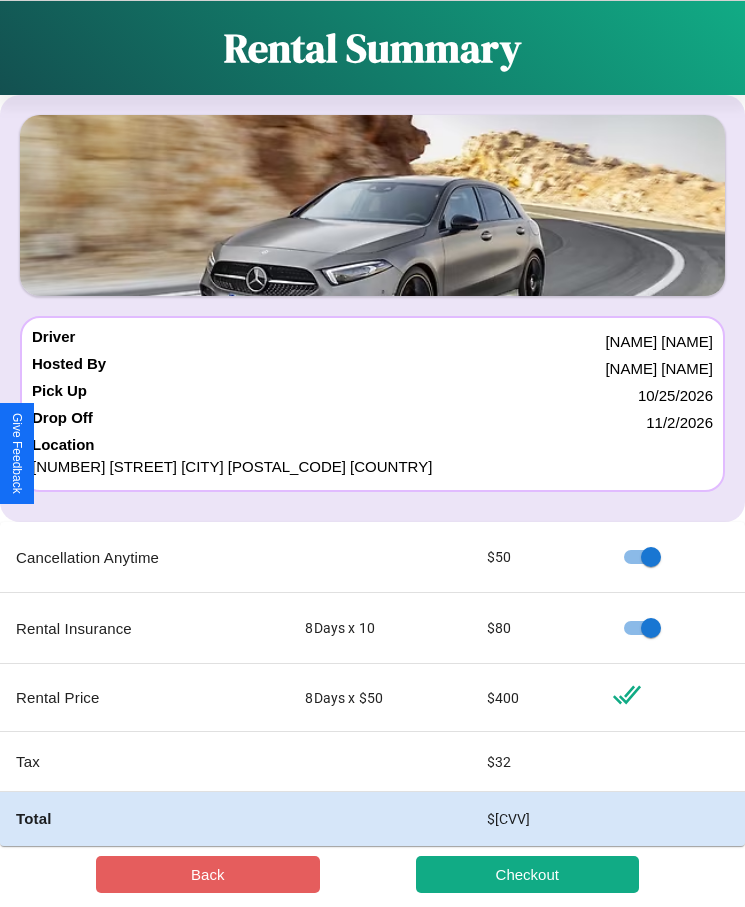 scroll, scrollTop: 23, scrollLeft: 0, axis: vertical 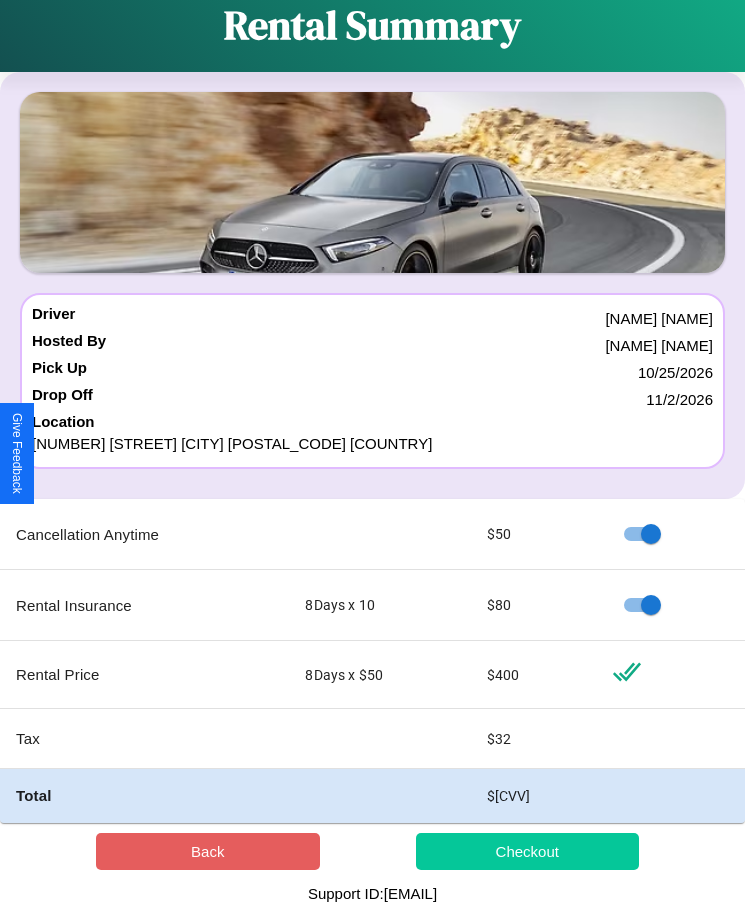 click on "Checkout" at bounding box center [528, 851] 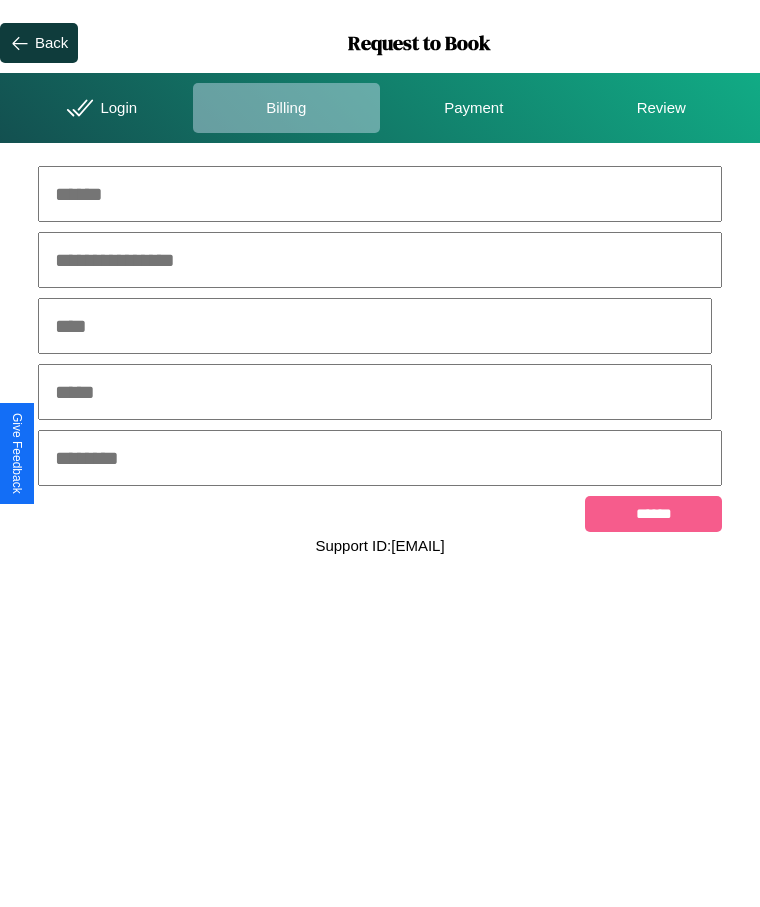 click at bounding box center [380, 194] 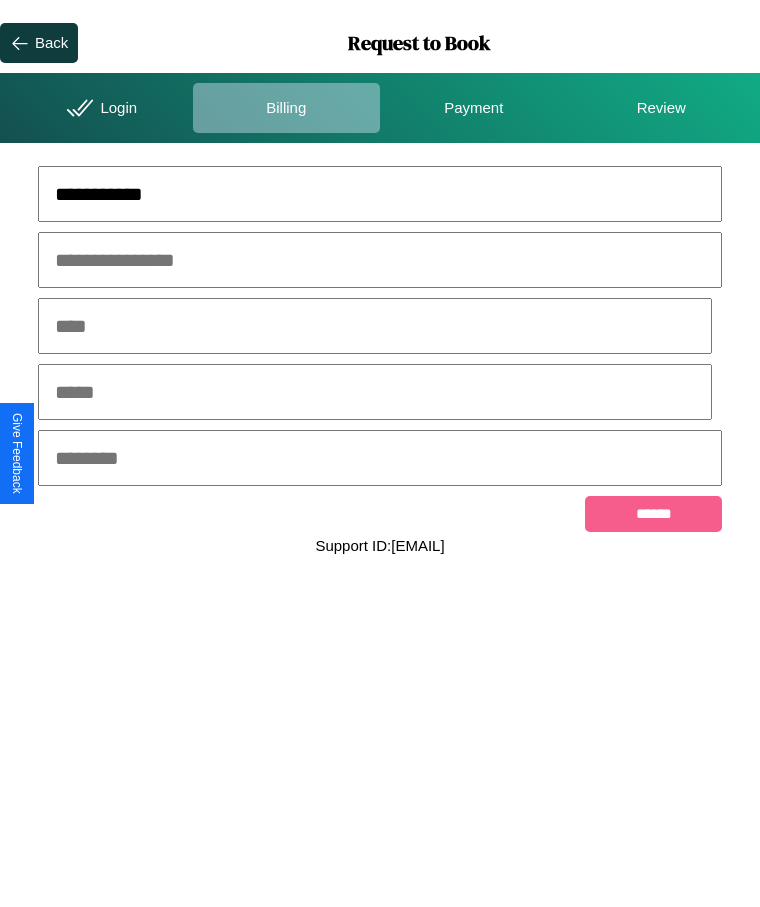type on "**********" 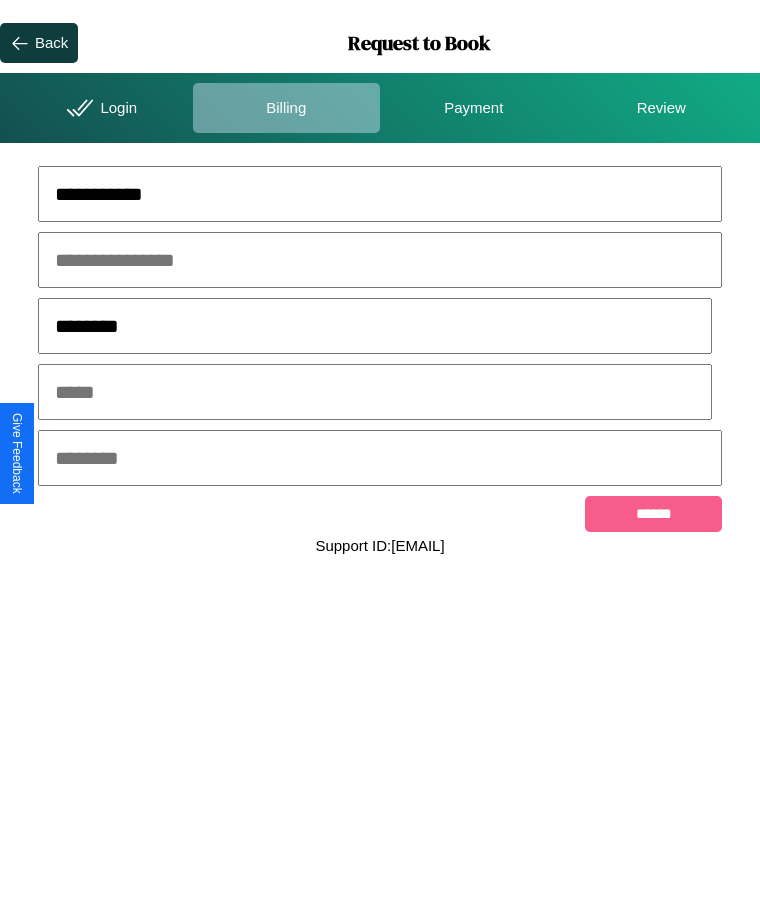type on "********" 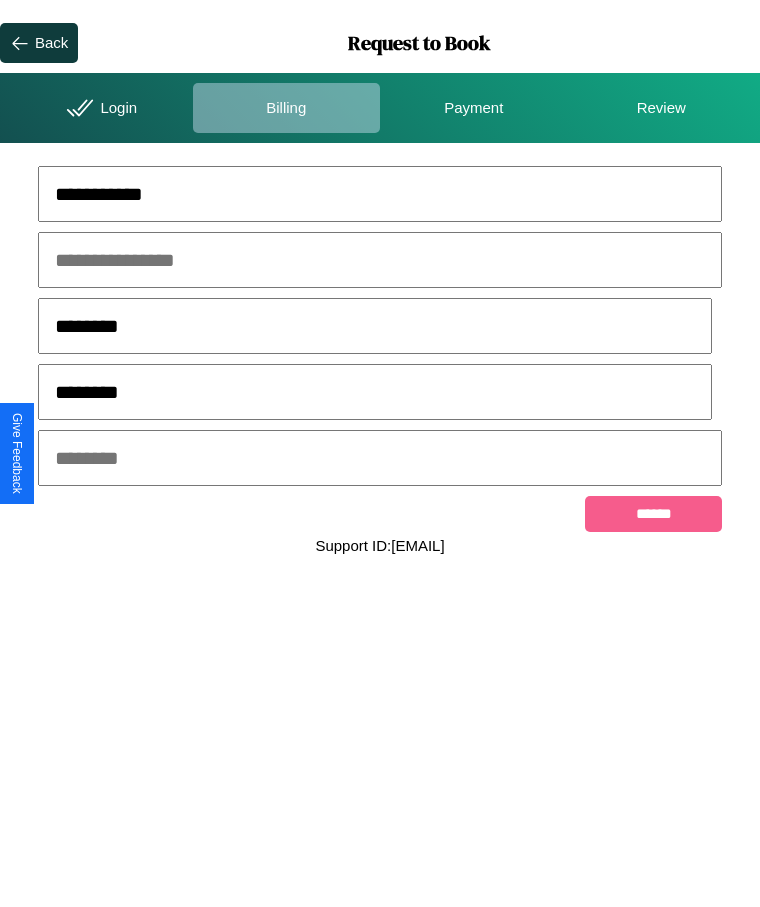 type on "********" 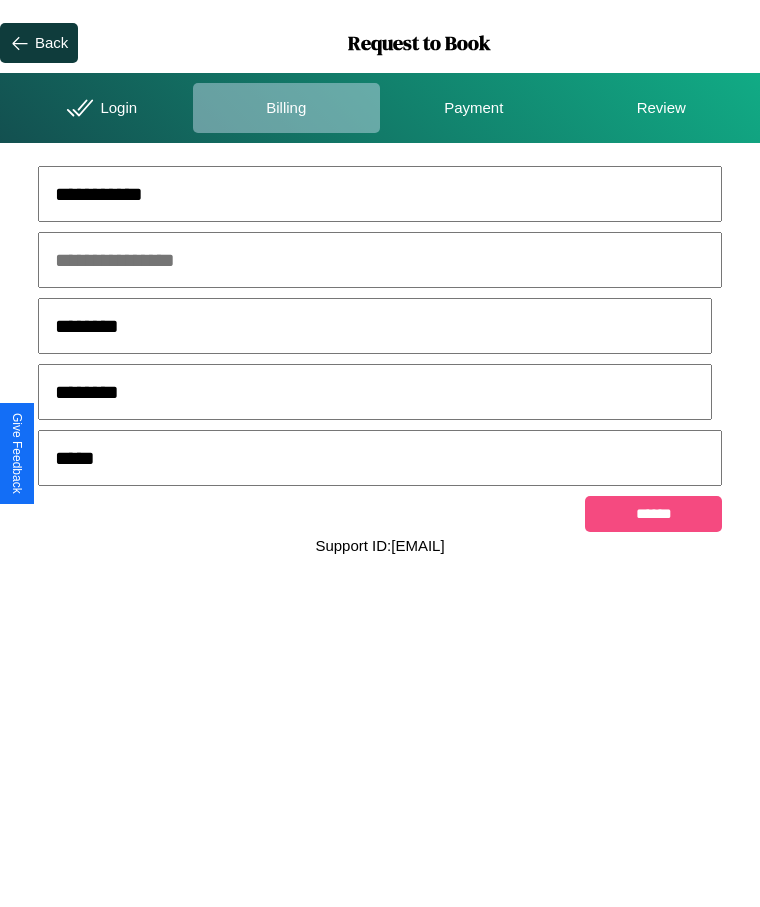 type on "*****" 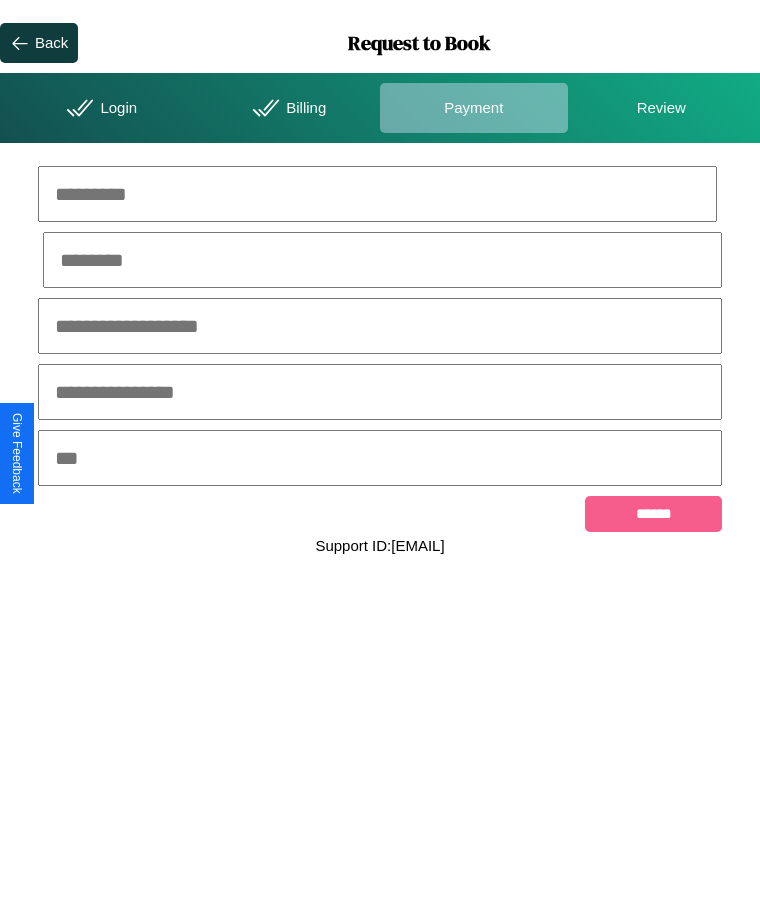 click at bounding box center [377, 194] 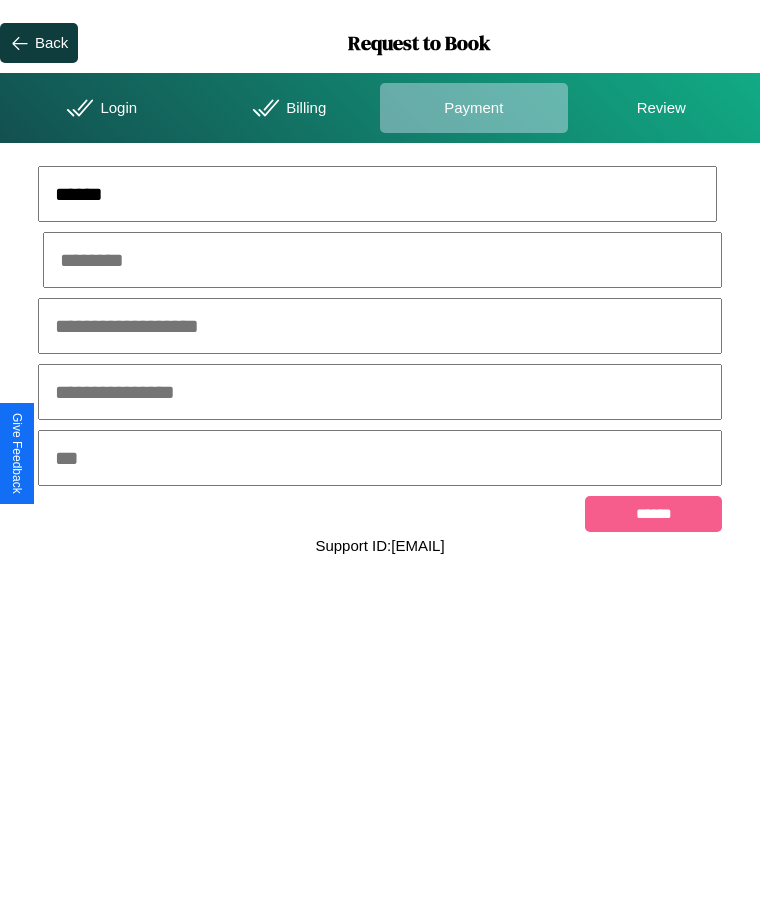 type on "******" 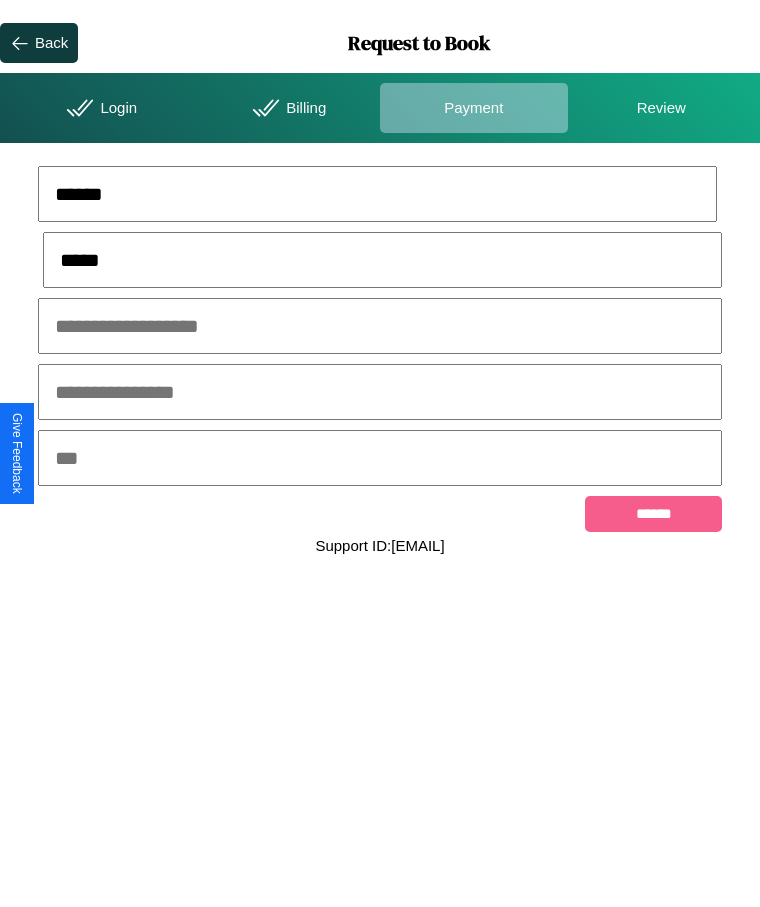 type on "*****" 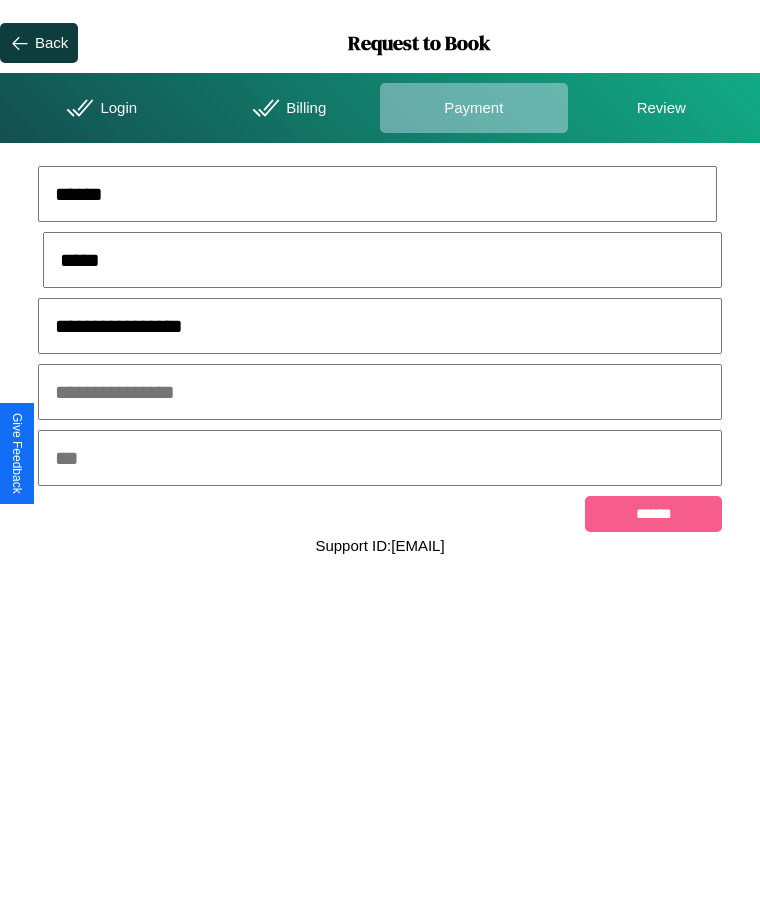 type on "**********" 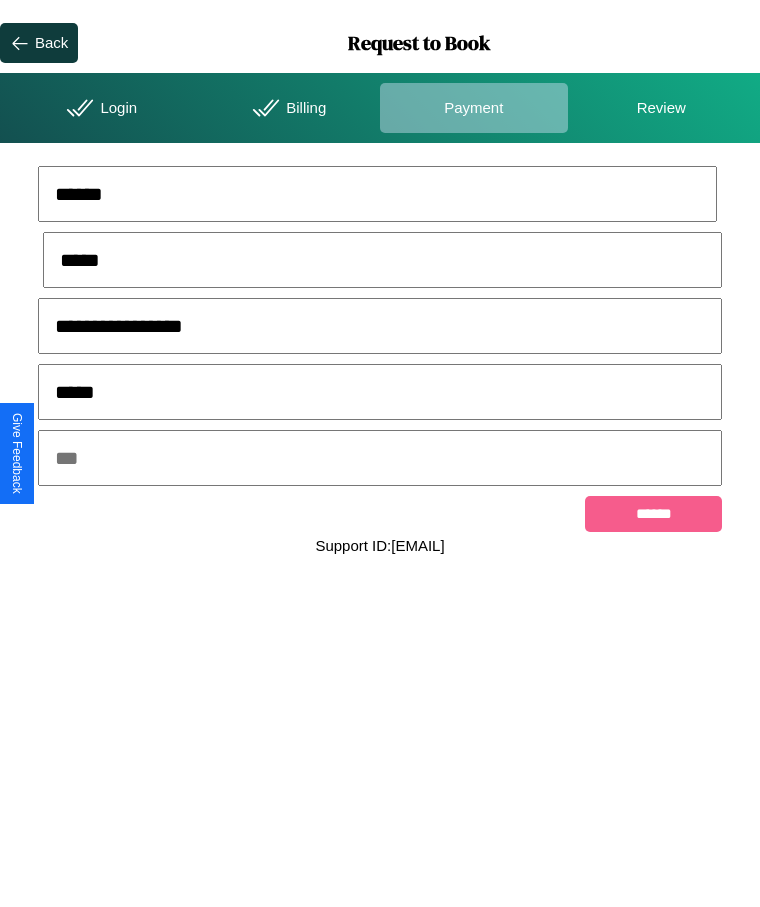 type on "*****" 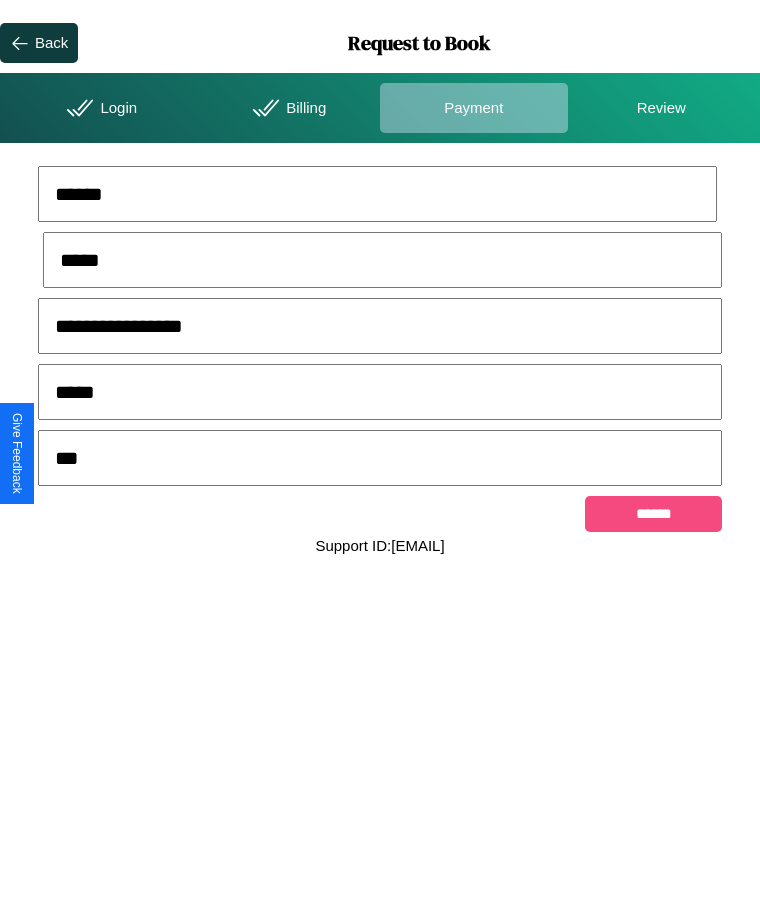 type on "***" 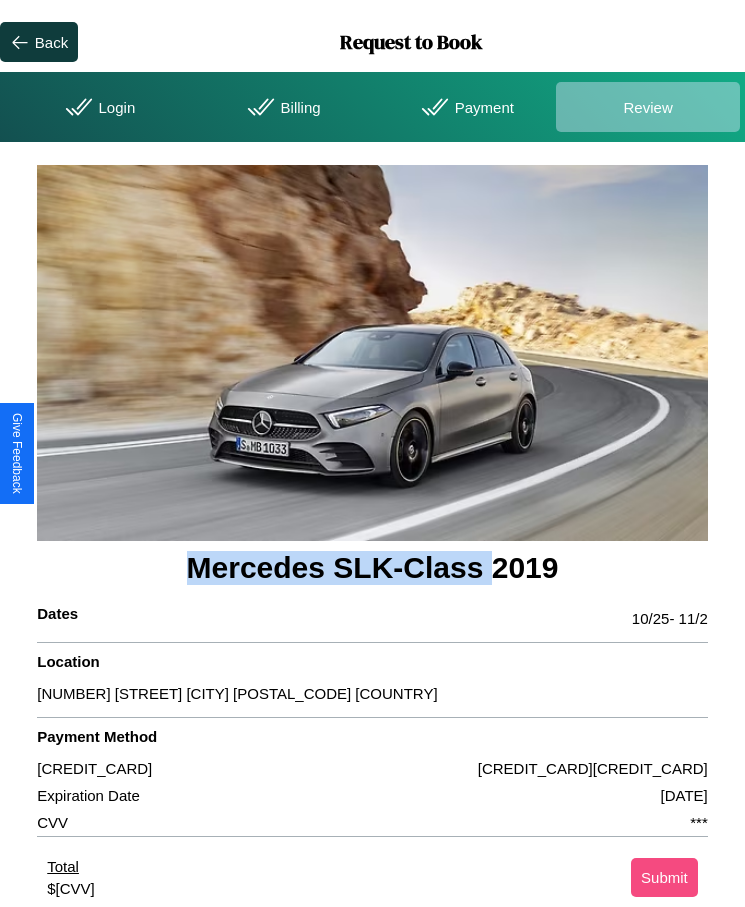 click on "Submit" at bounding box center [664, 877] 